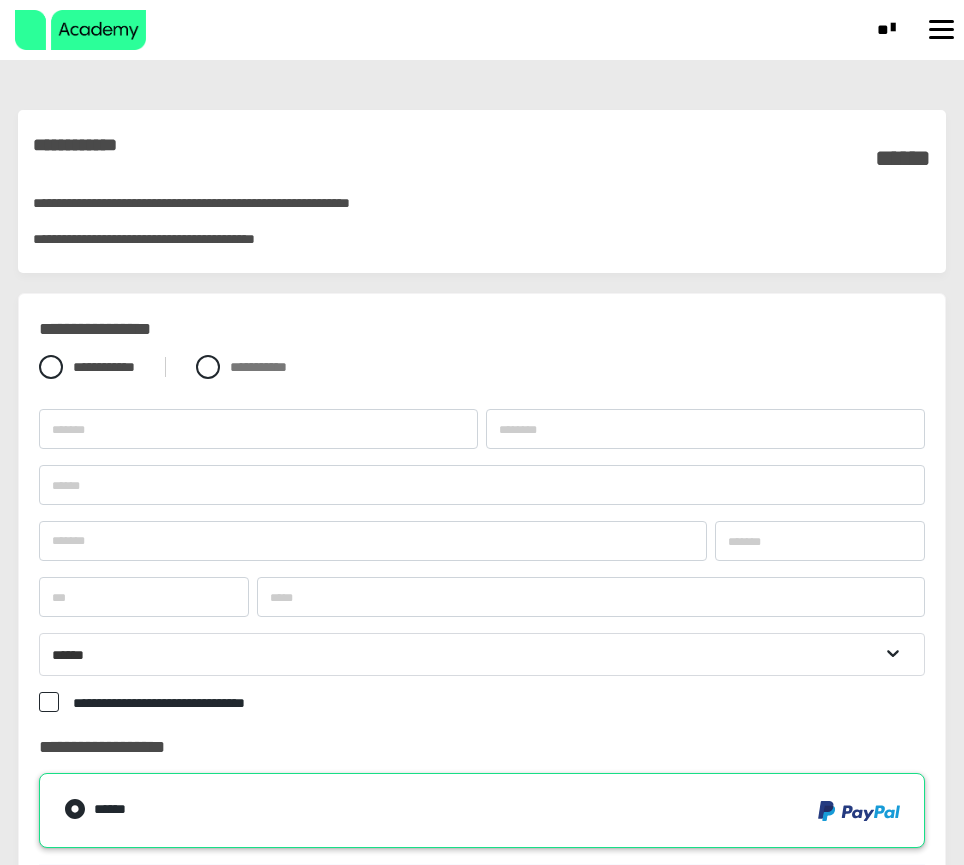 scroll, scrollTop: 267, scrollLeft: 0, axis: vertical 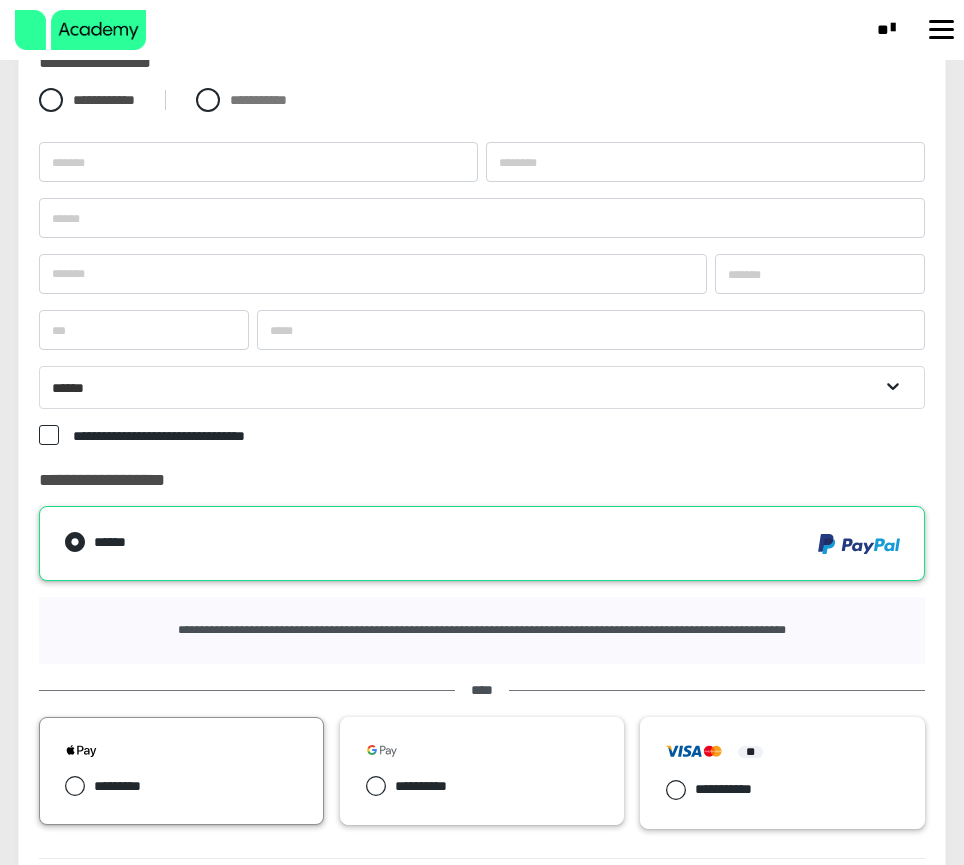 click 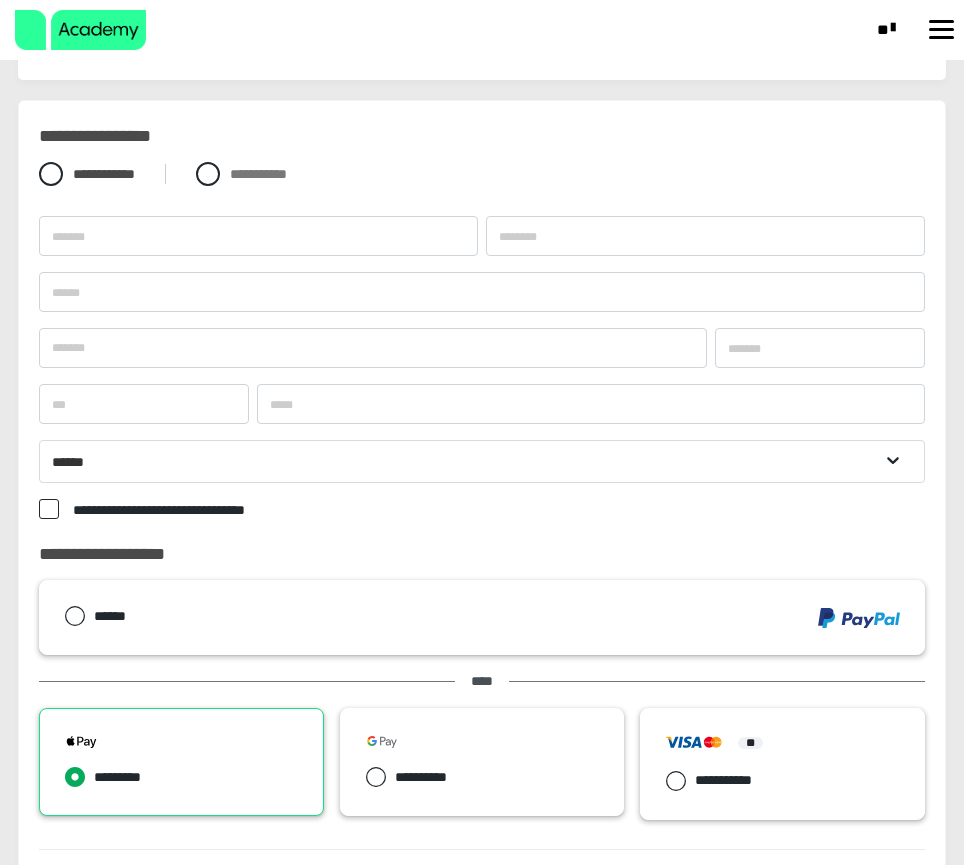 scroll, scrollTop: 173, scrollLeft: 0, axis: vertical 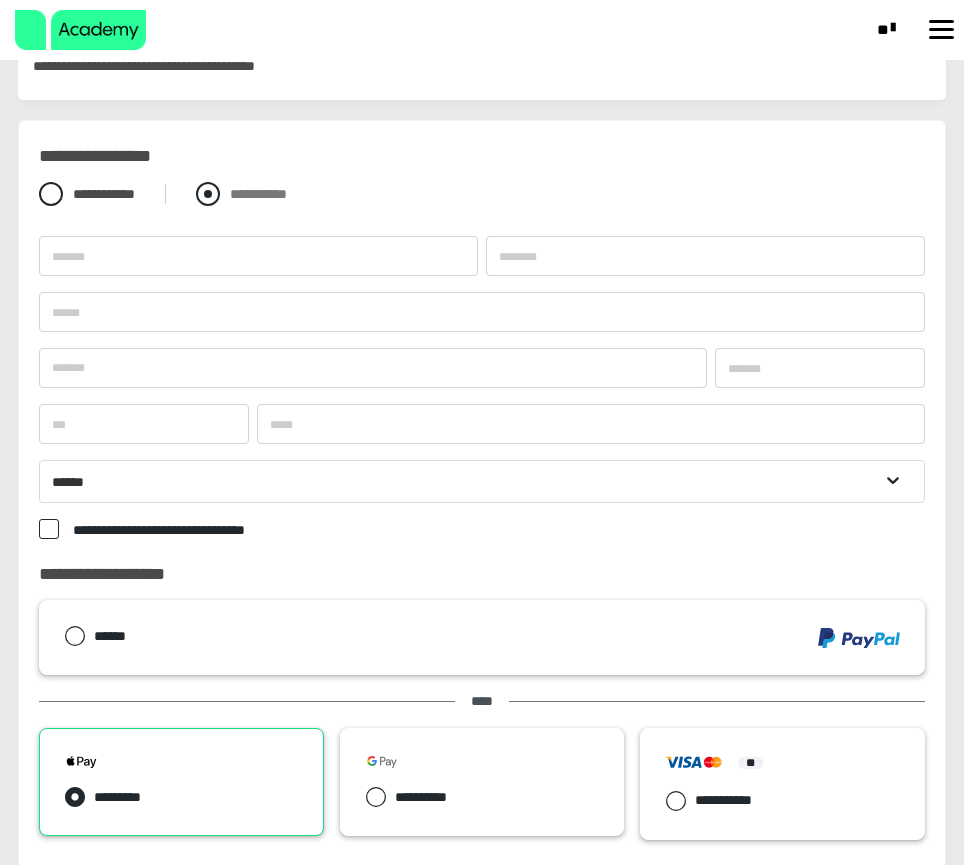 click on "**********" at bounding box center (241, 194) 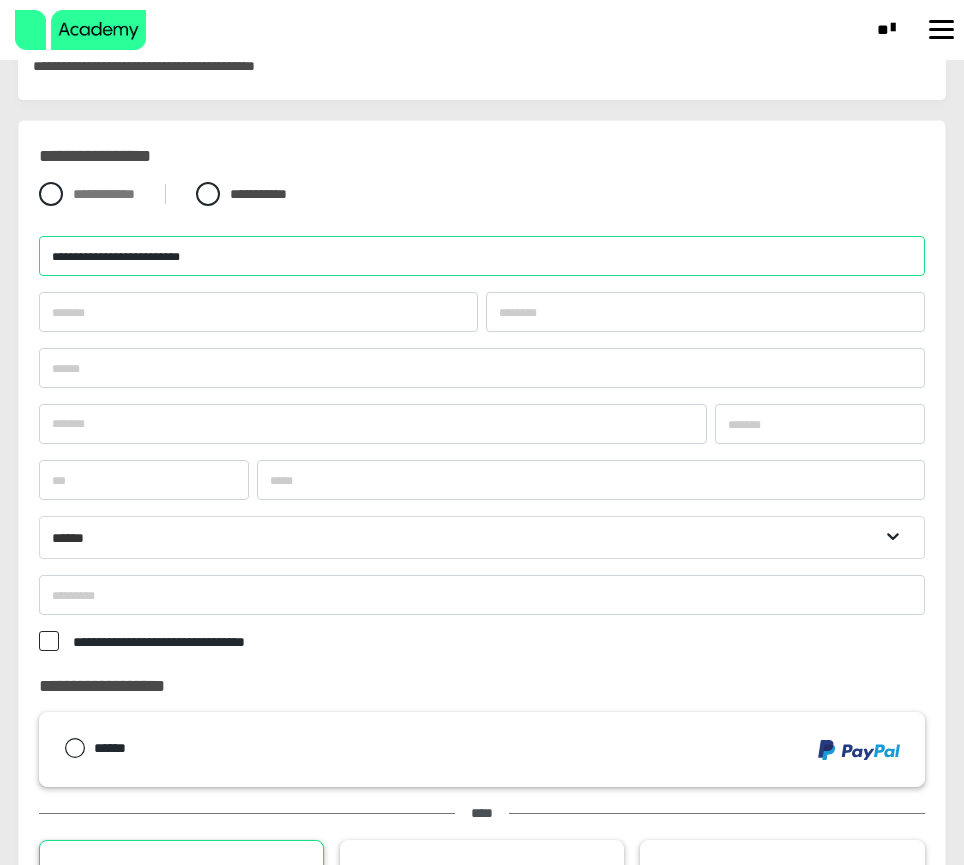 type on "**********" 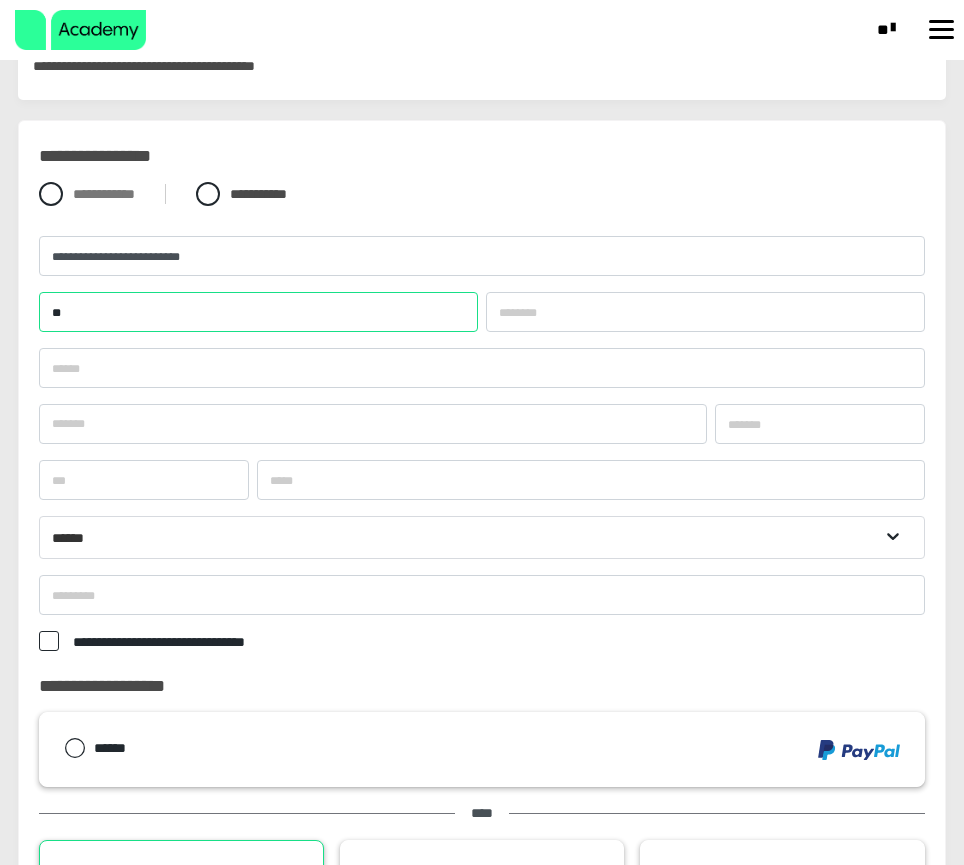 type on "*" 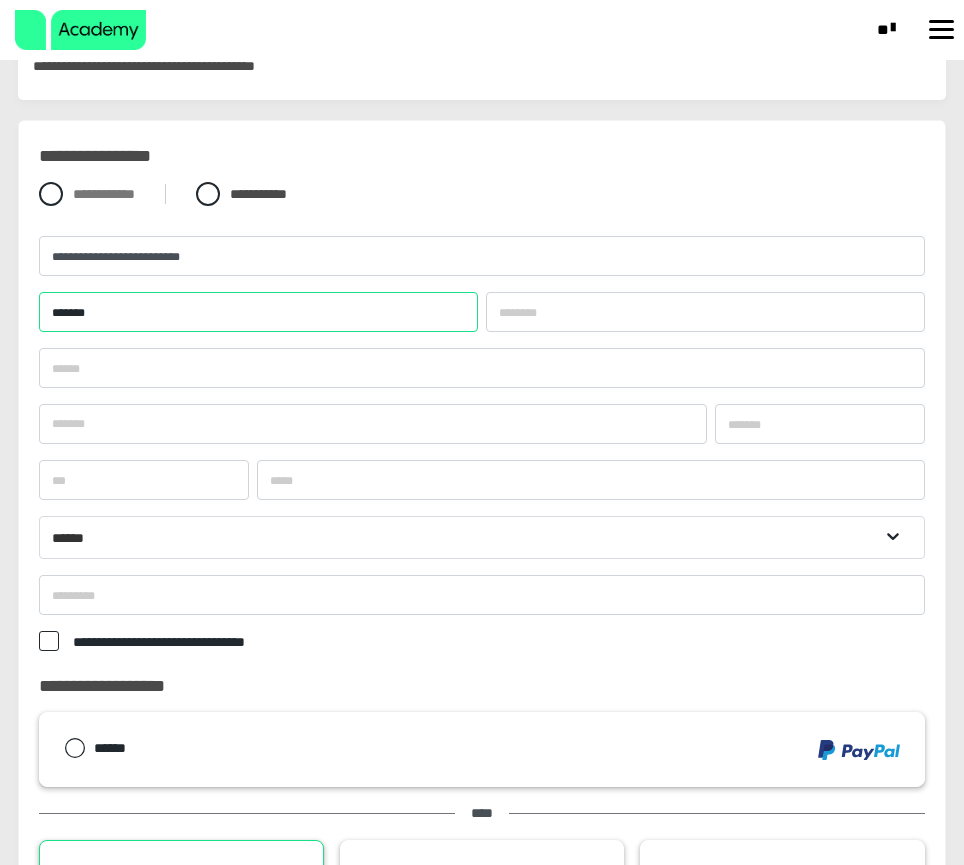 type on "*******" 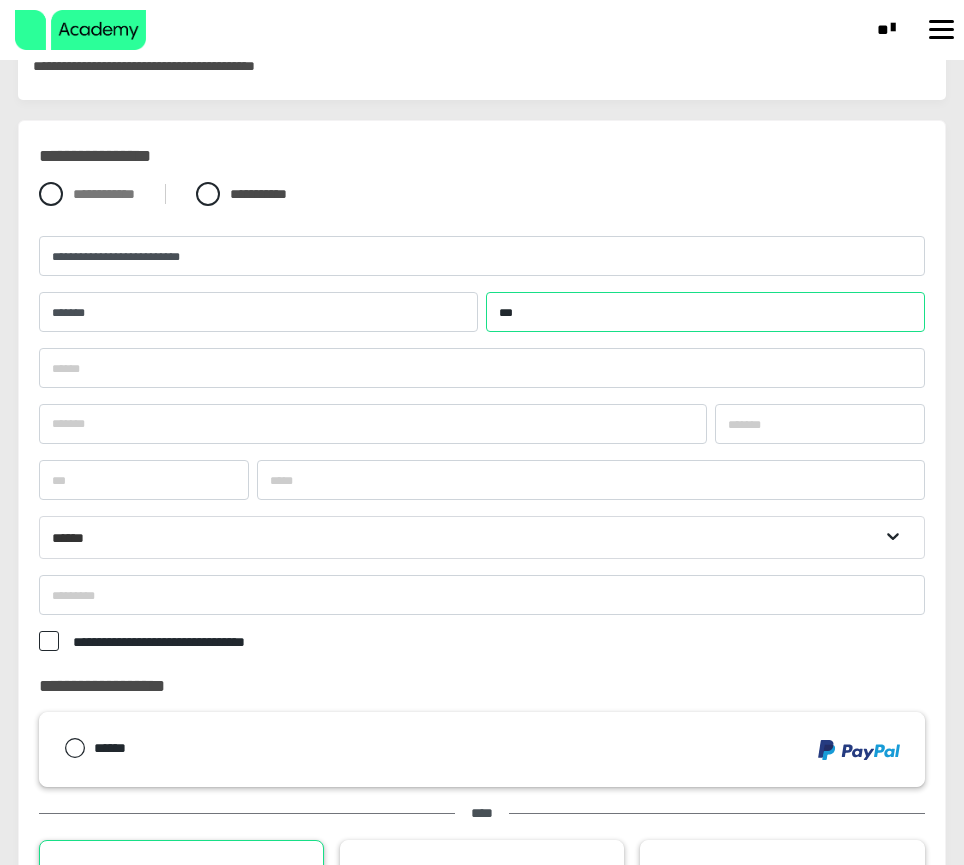 type on "***" 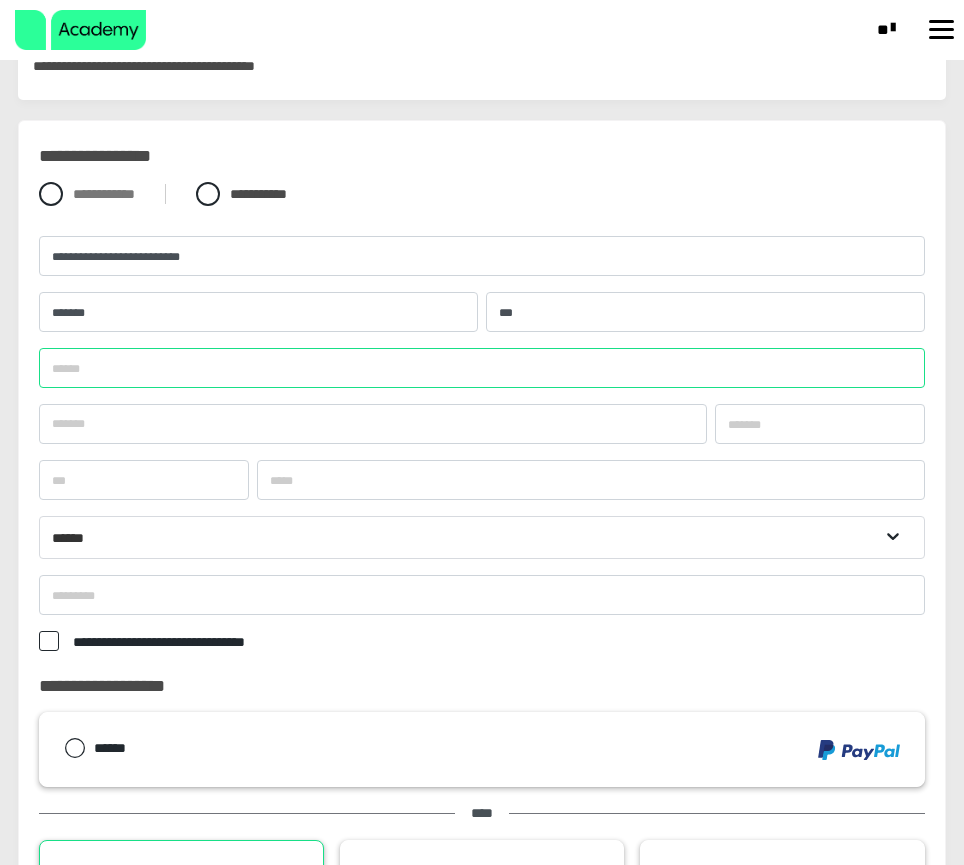 type on "*" 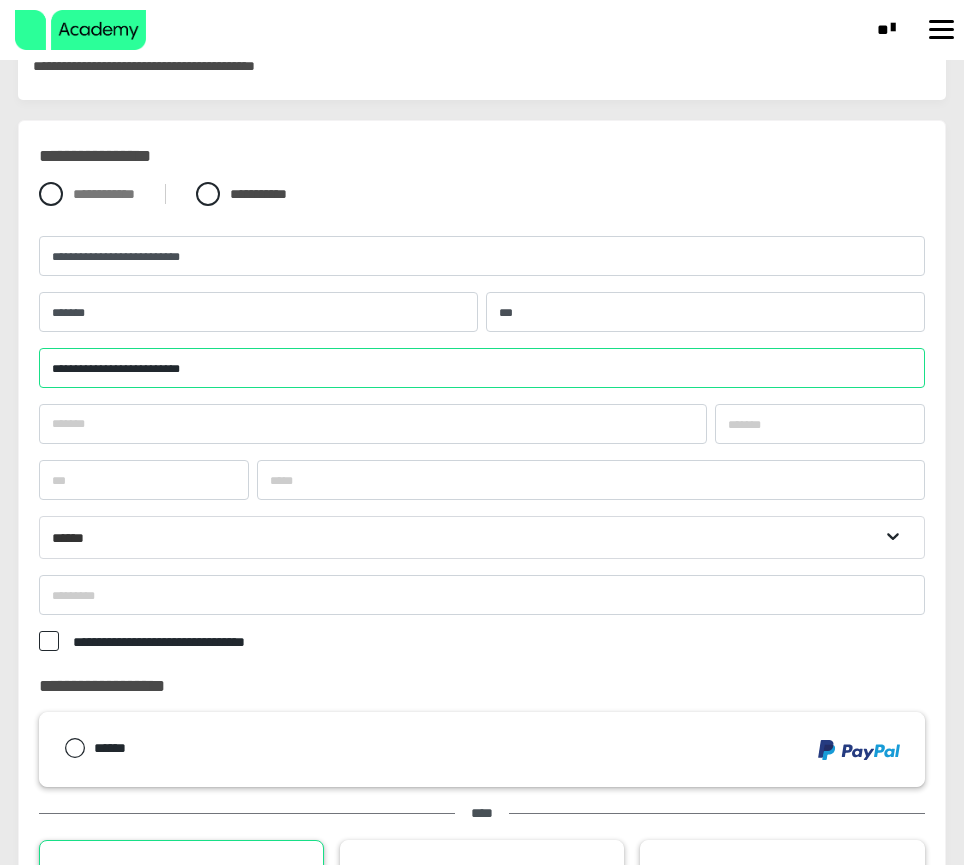 type on "**********" 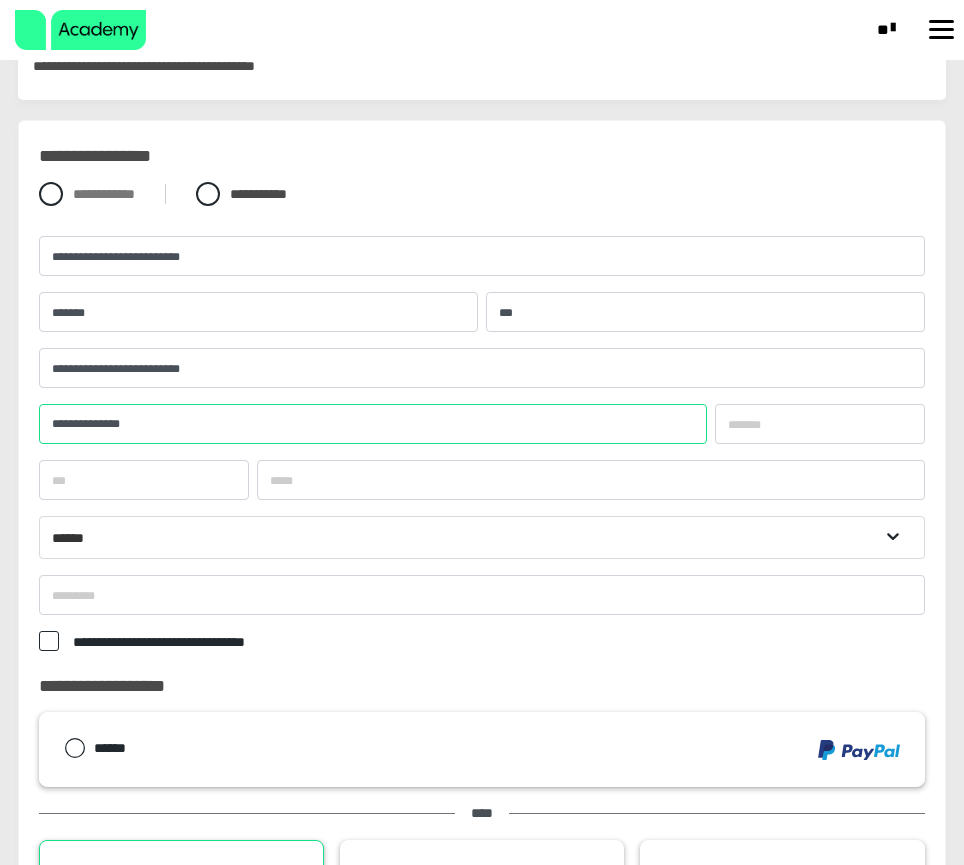 type on "**********" 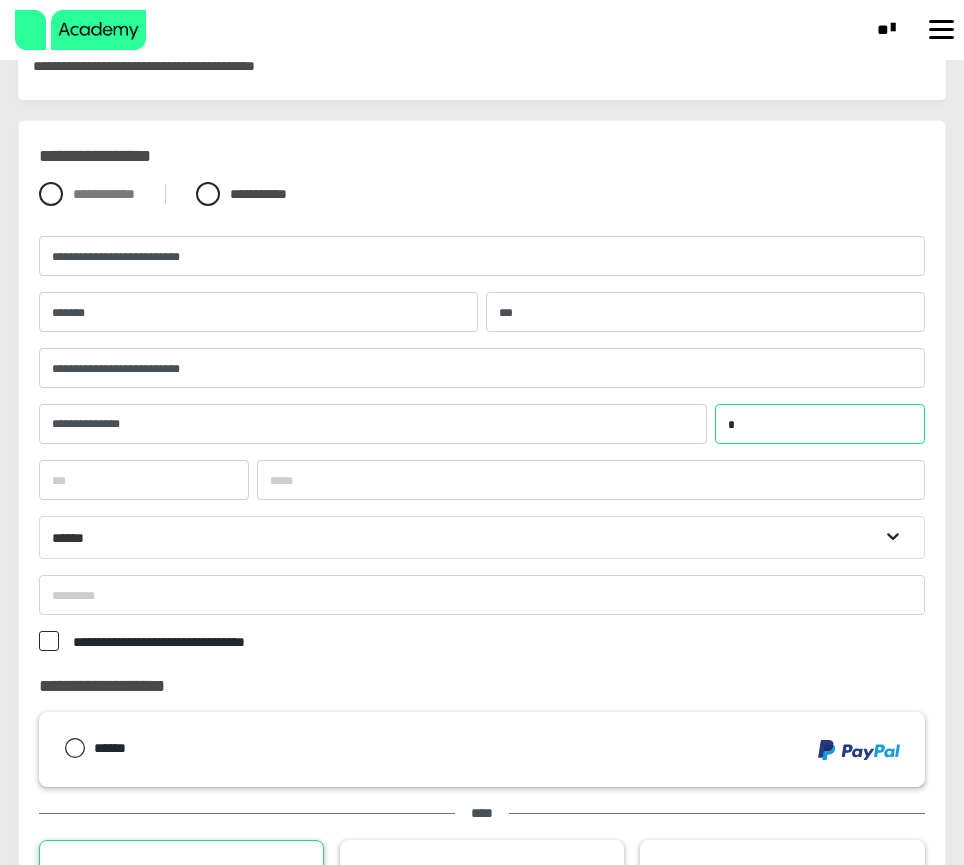 type on "*" 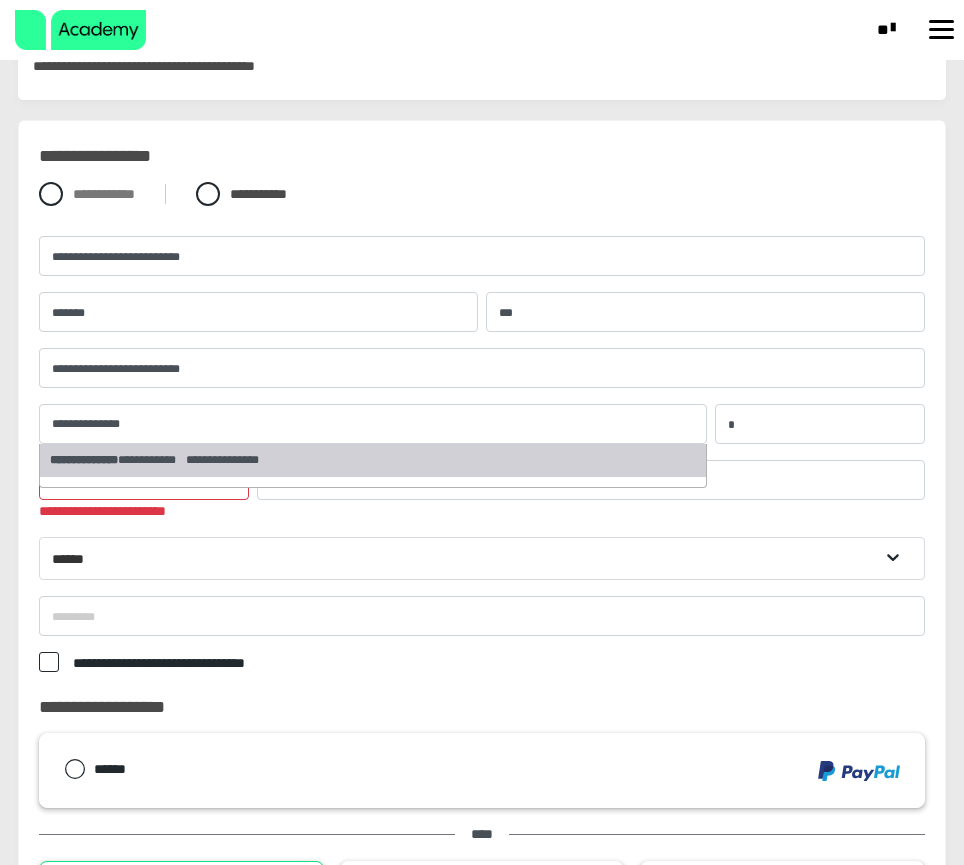 click on "**********" at bounding box center [373, 460] 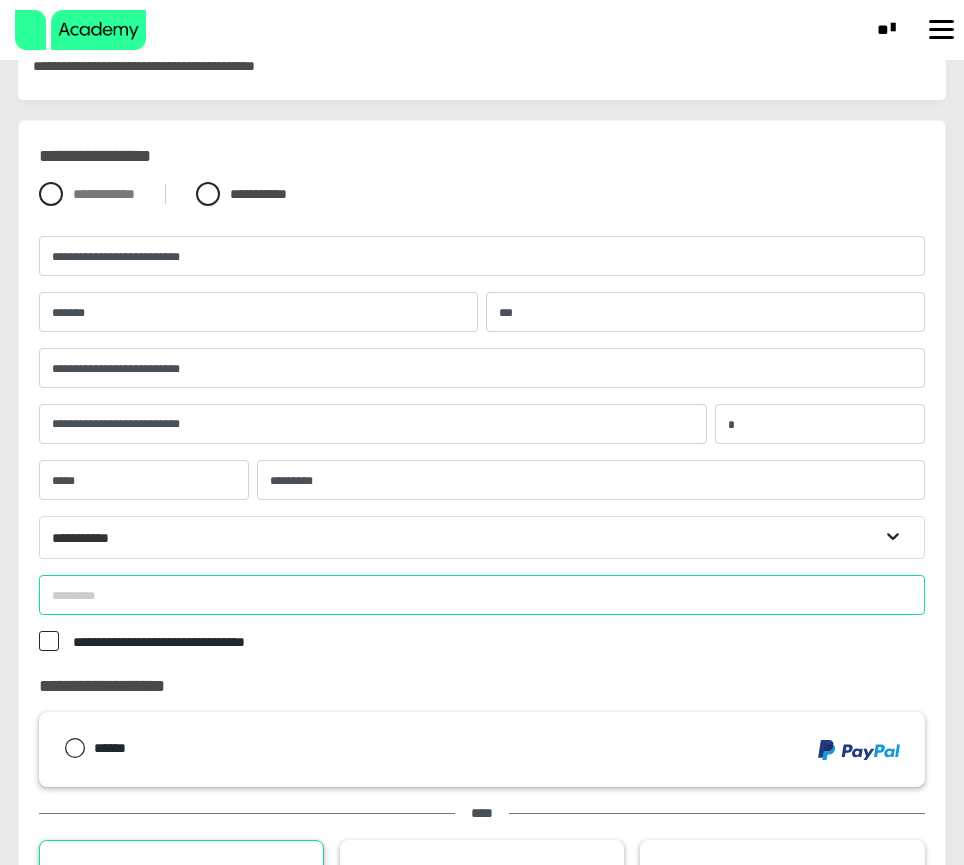 click at bounding box center (482, 595) 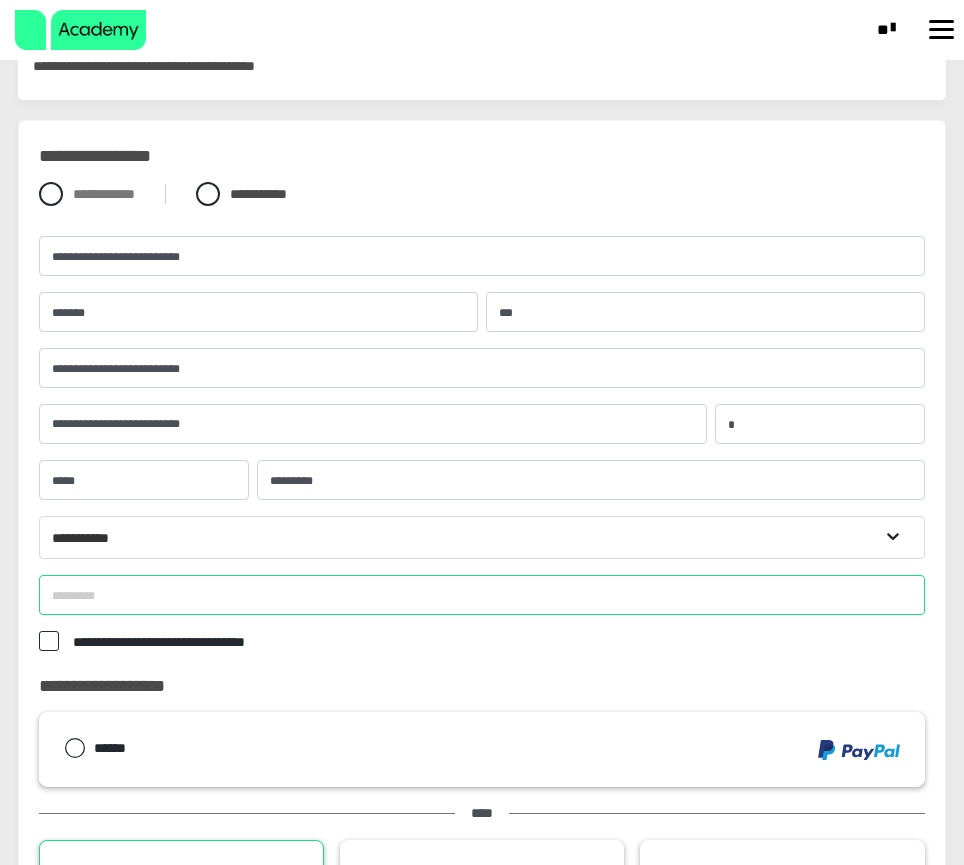 paste on "**********" 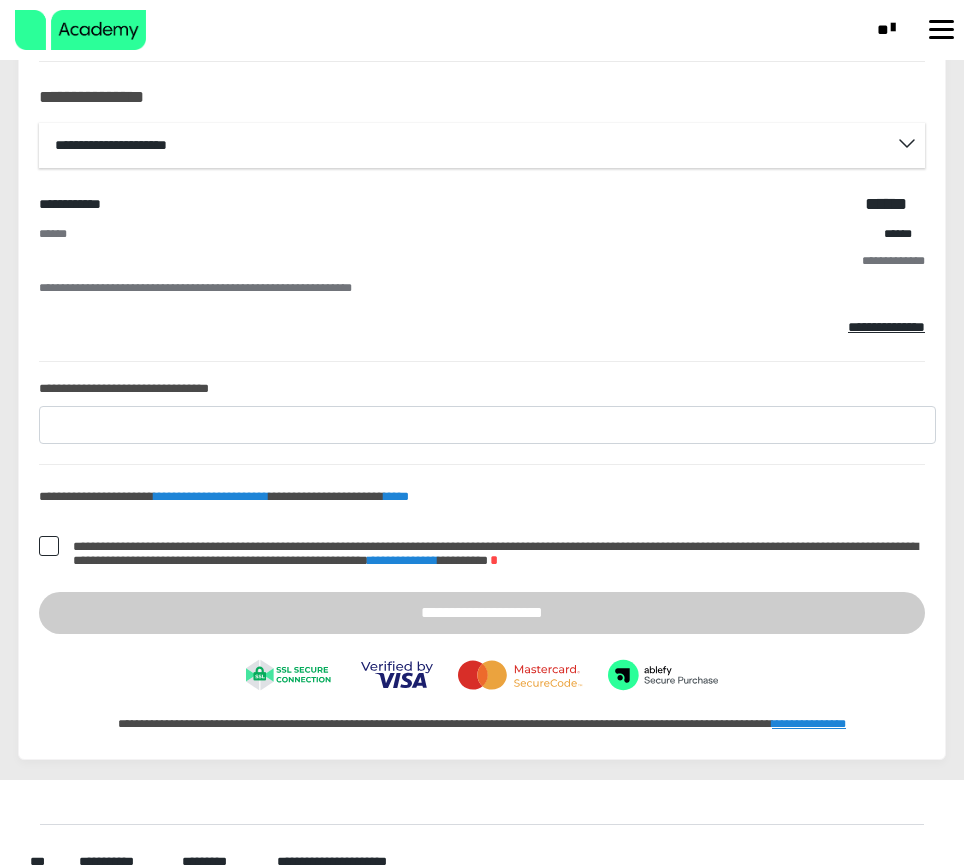 scroll, scrollTop: 1109, scrollLeft: 0, axis: vertical 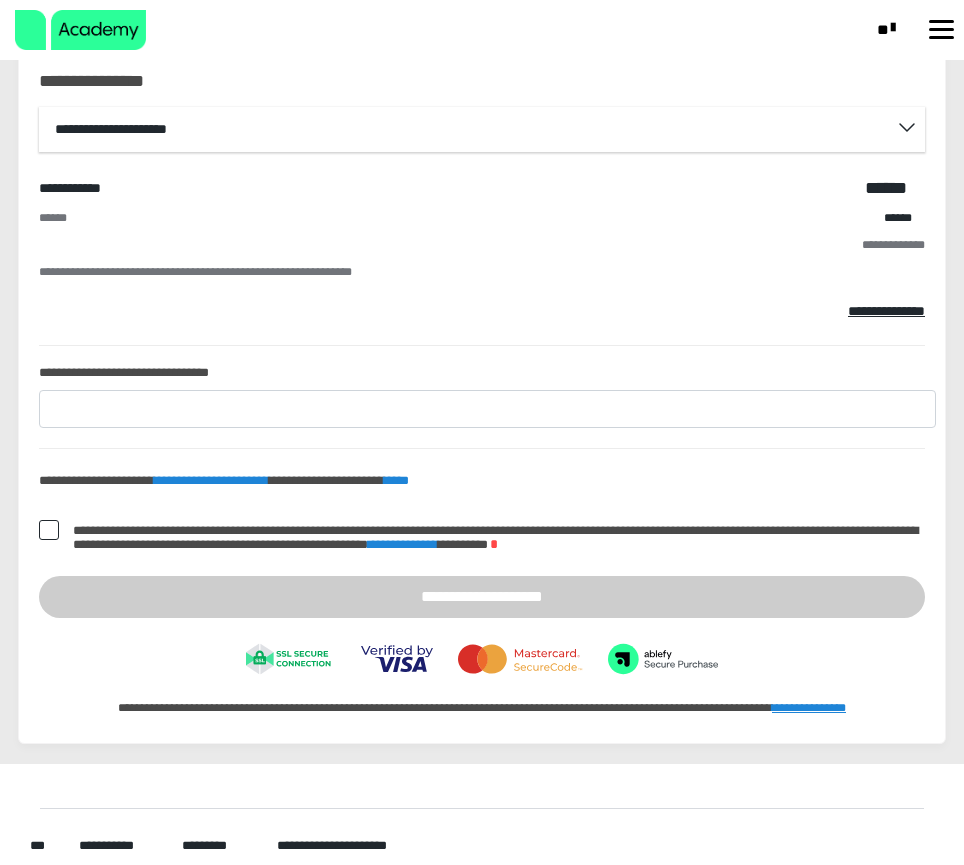 type on "**********" 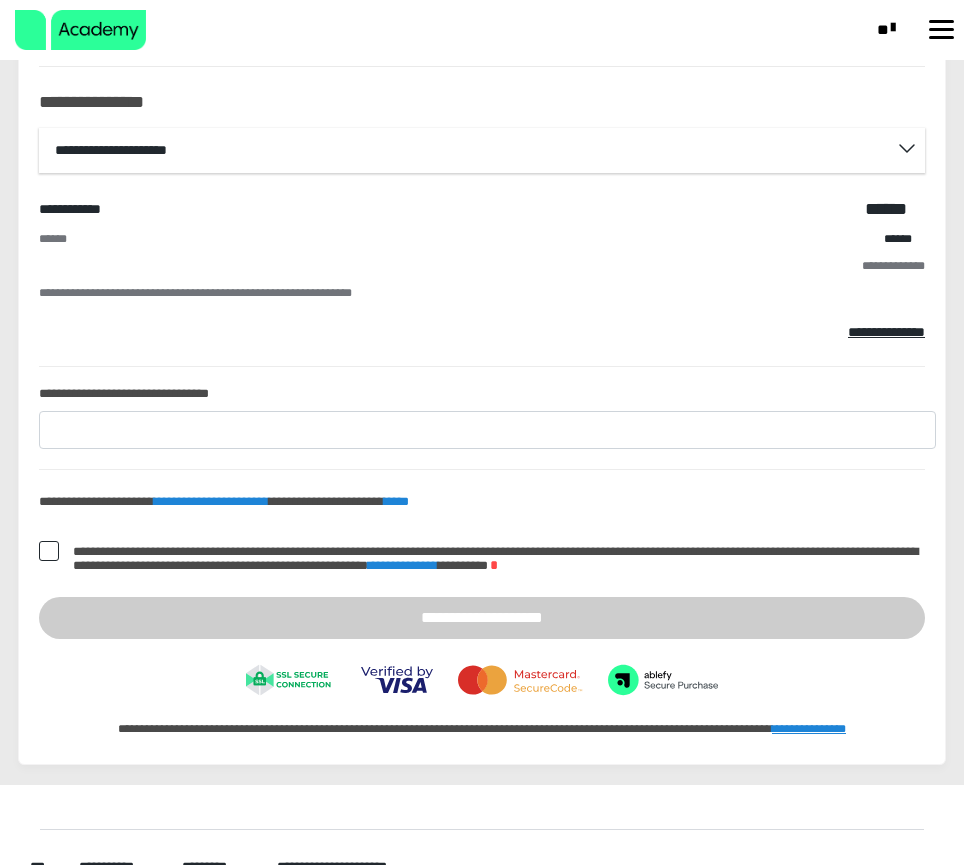 click at bounding box center (49, 551) 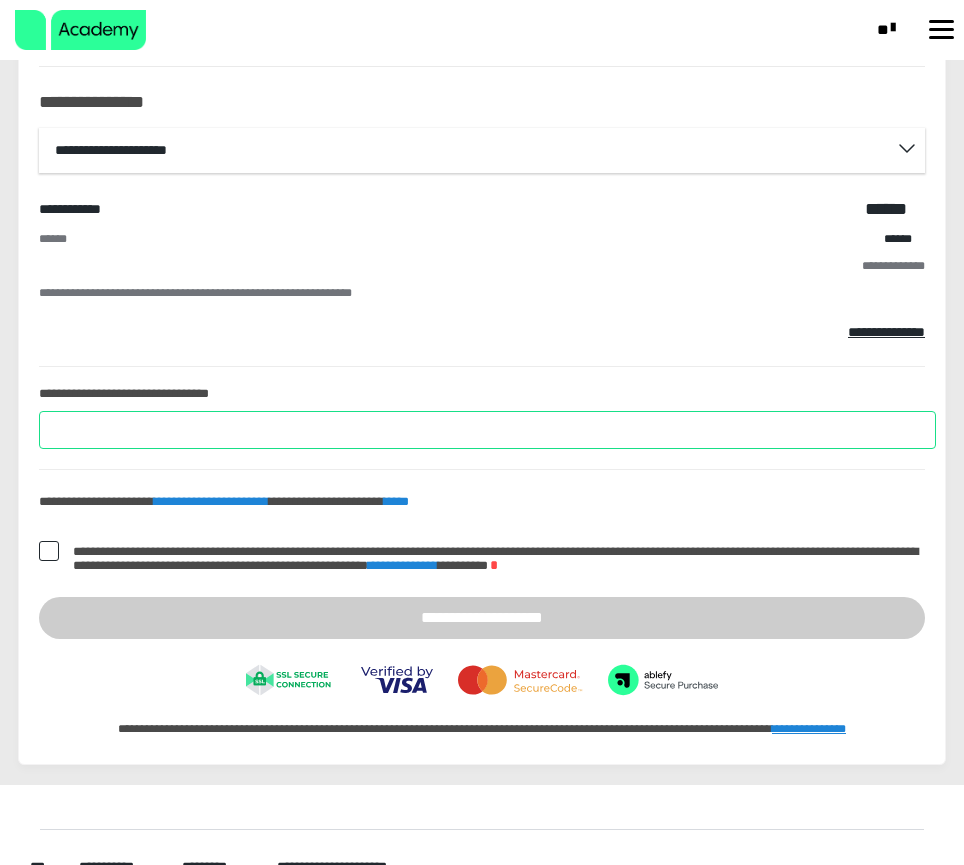 click at bounding box center [487, 430] 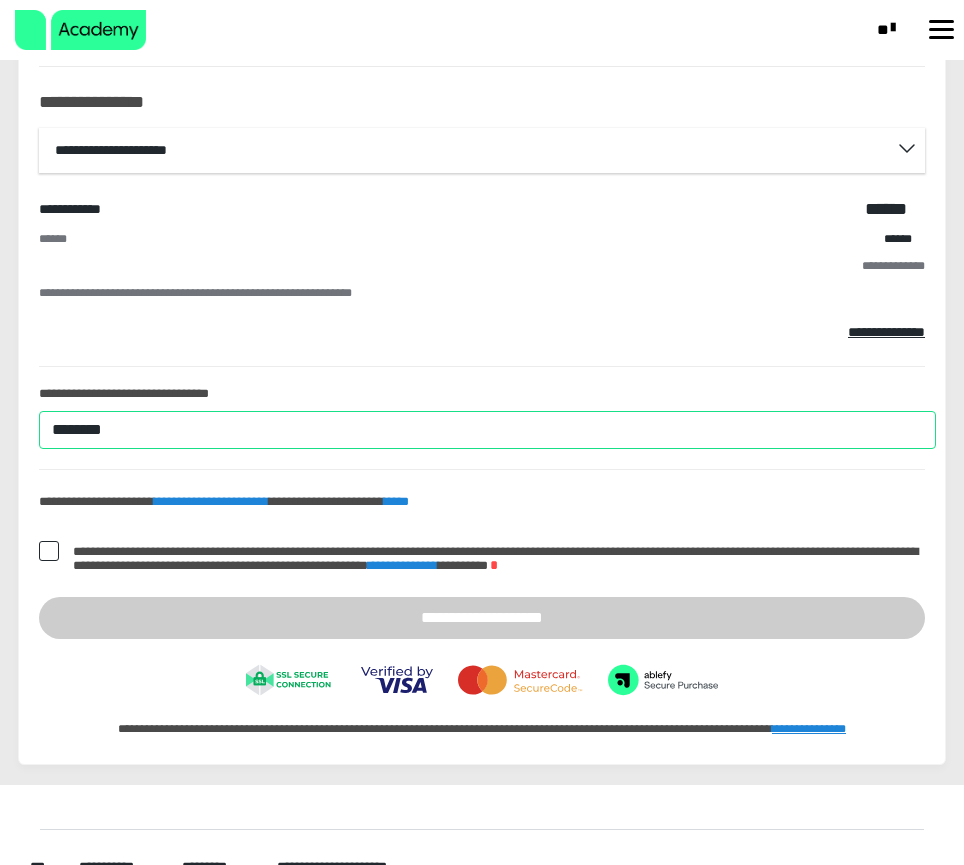 scroll, scrollTop: 1106, scrollLeft: 0, axis: vertical 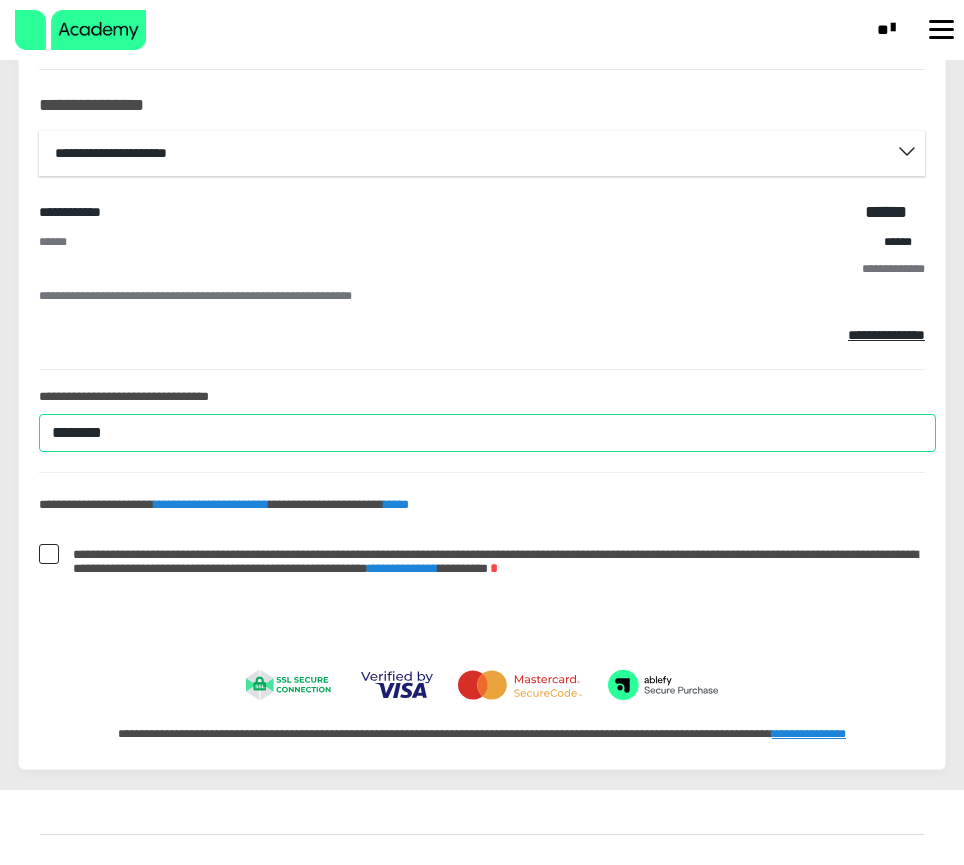 type on "********" 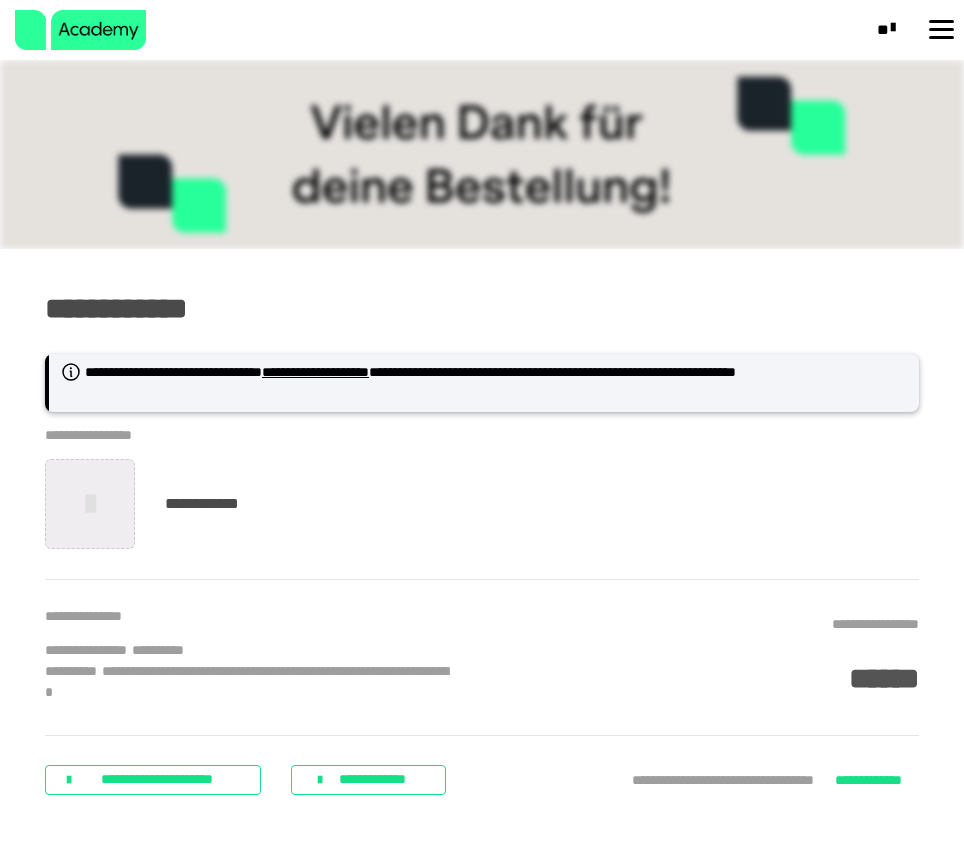 scroll, scrollTop: 0, scrollLeft: 0, axis: both 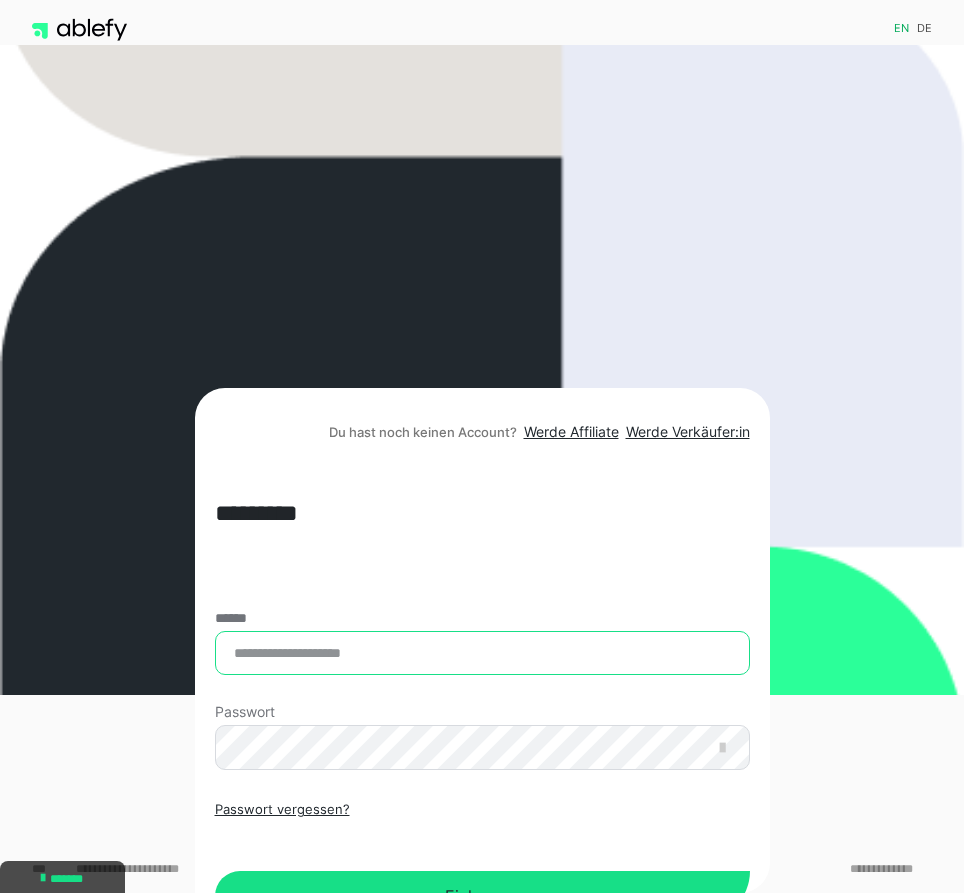 type on "**********" 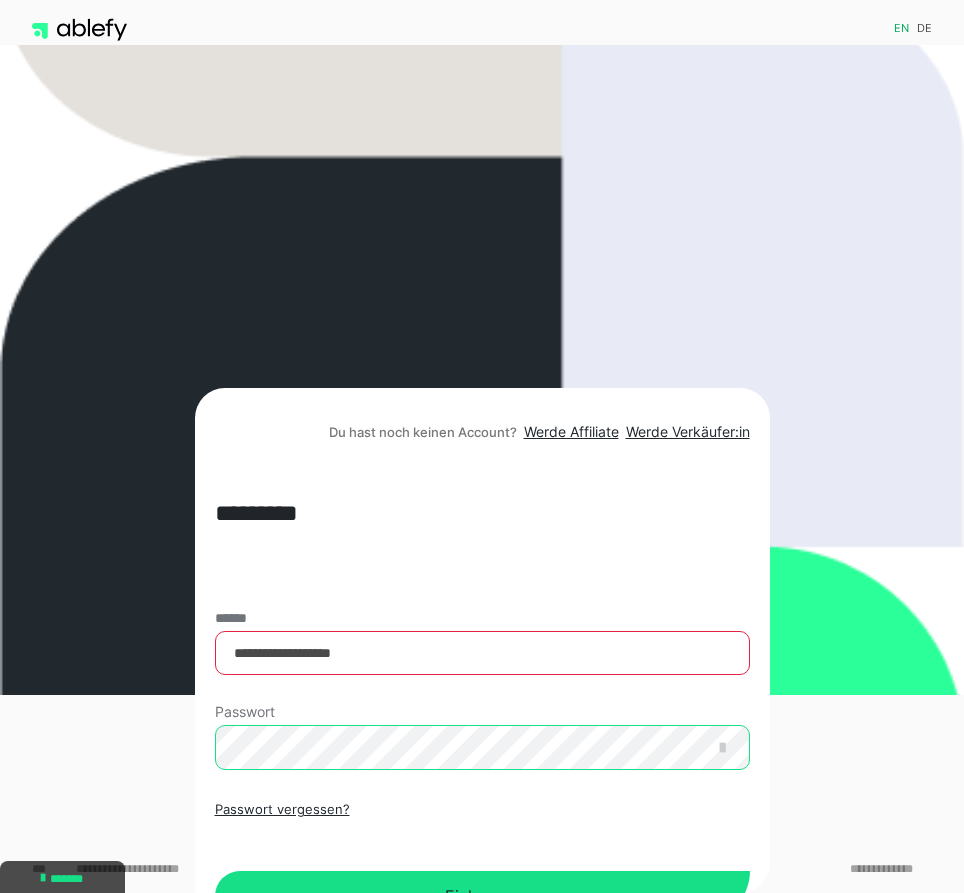 click on "Einloggen" at bounding box center (482, 896) 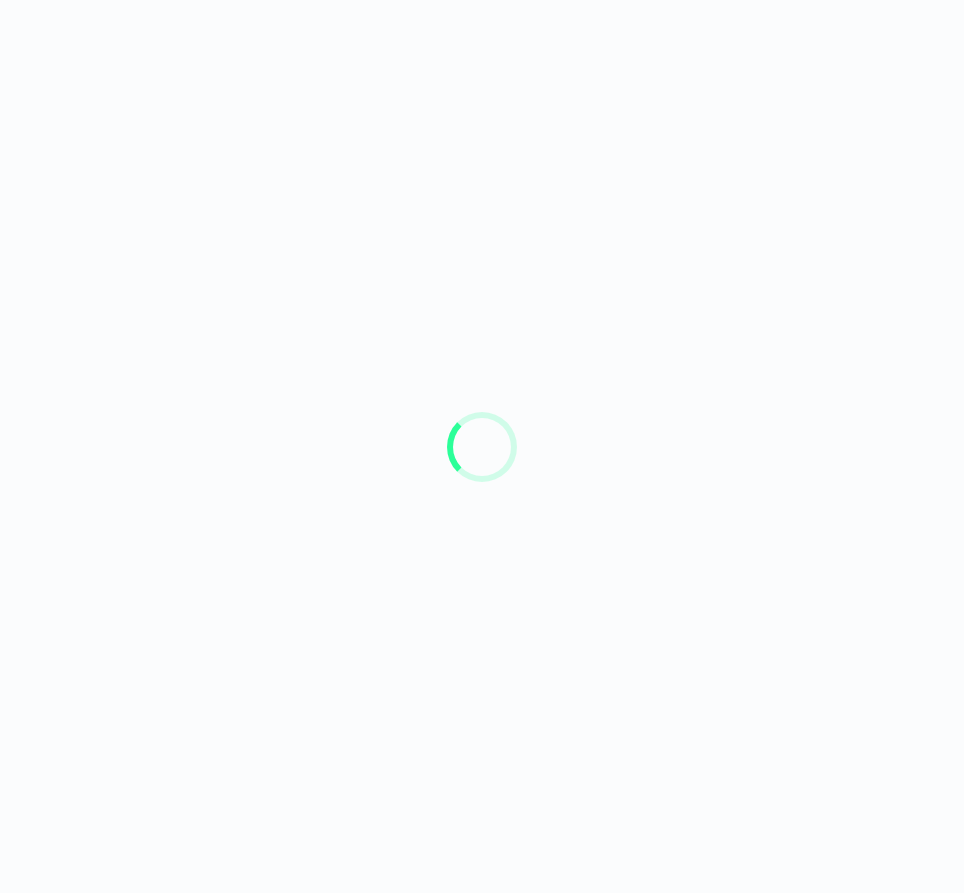 scroll, scrollTop: 0, scrollLeft: 0, axis: both 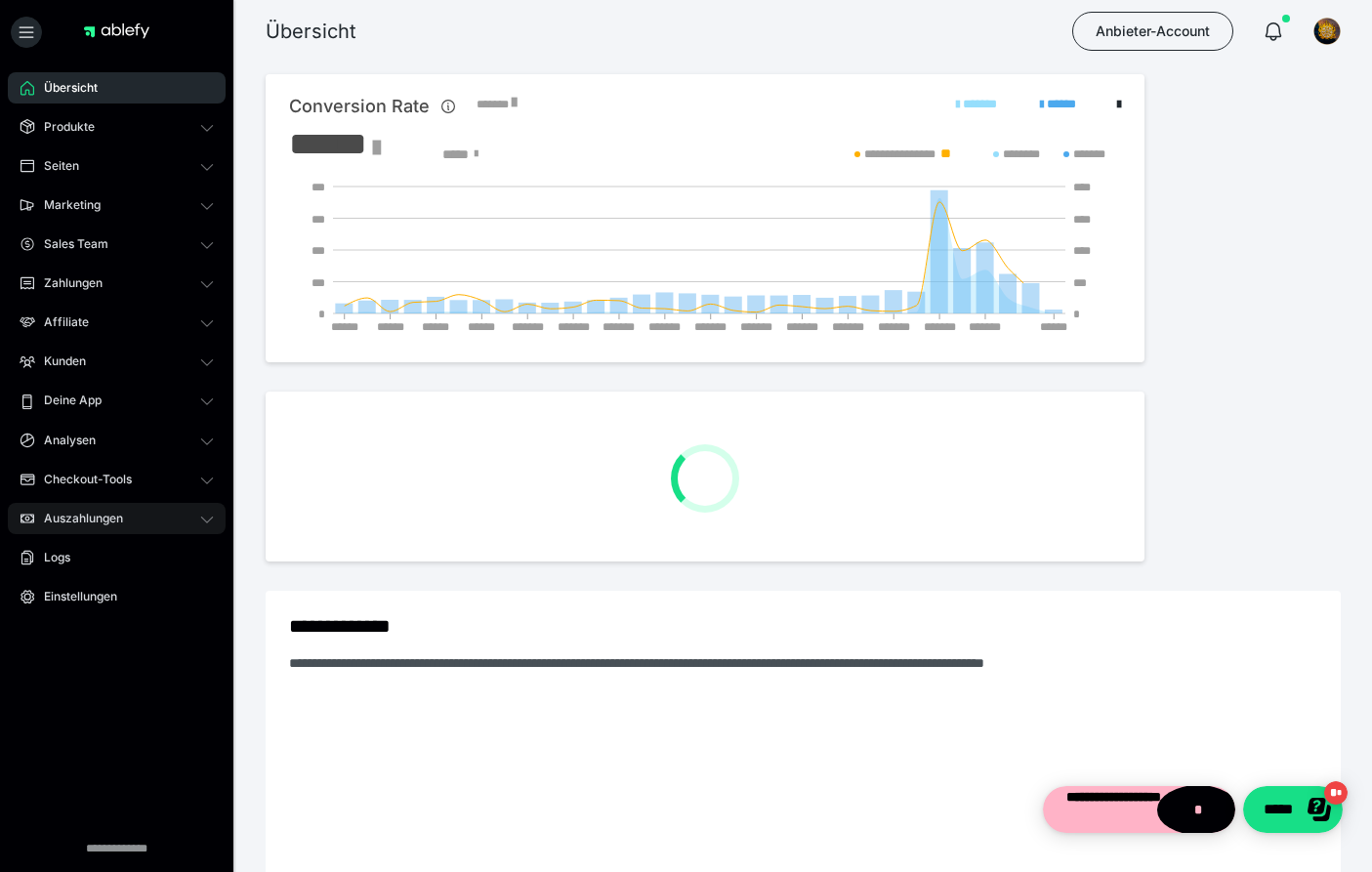 click on "Auszahlungen" at bounding box center [116, 519] 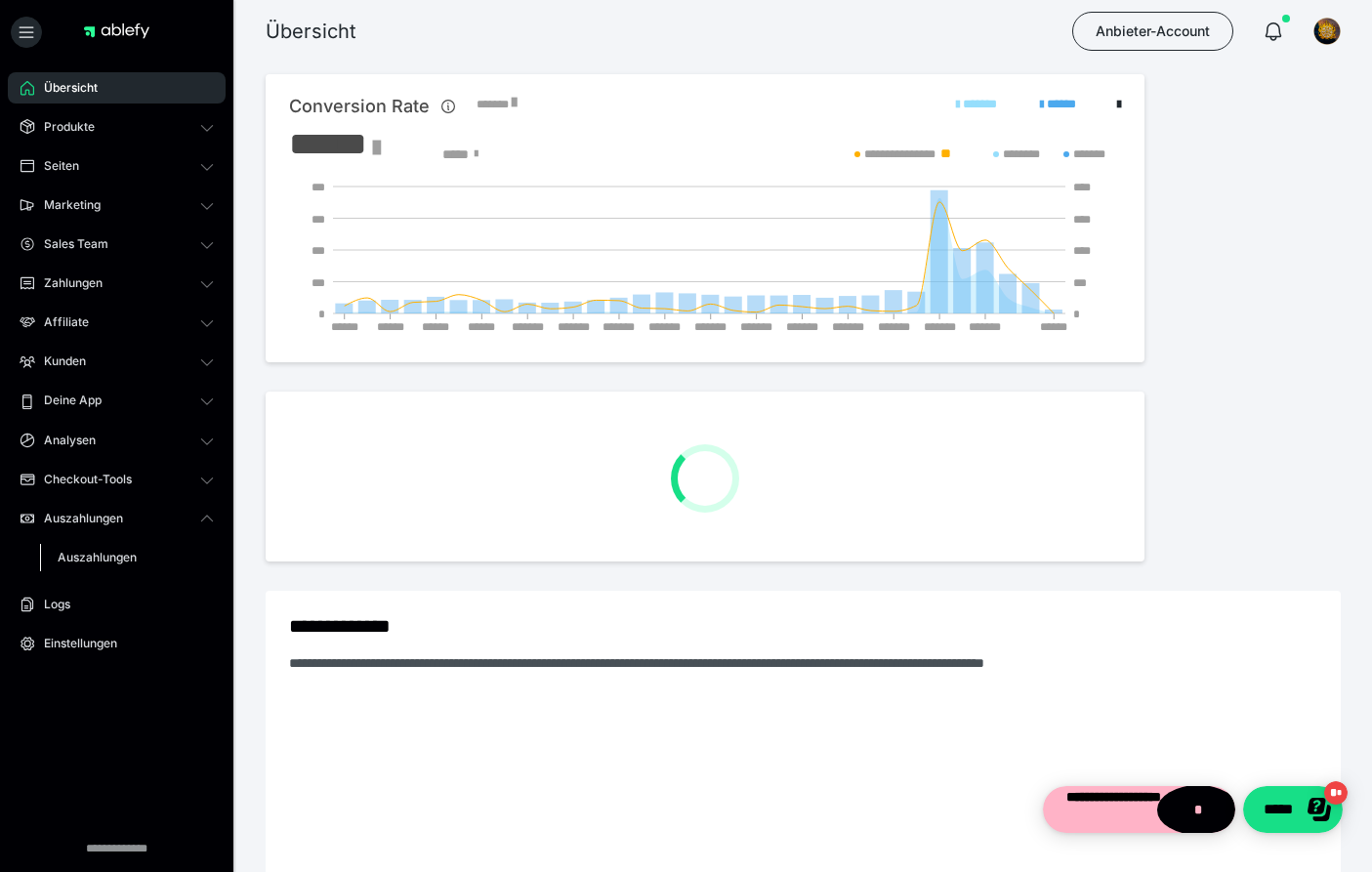 click on "Auszahlungen" at bounding box center [97, 557] 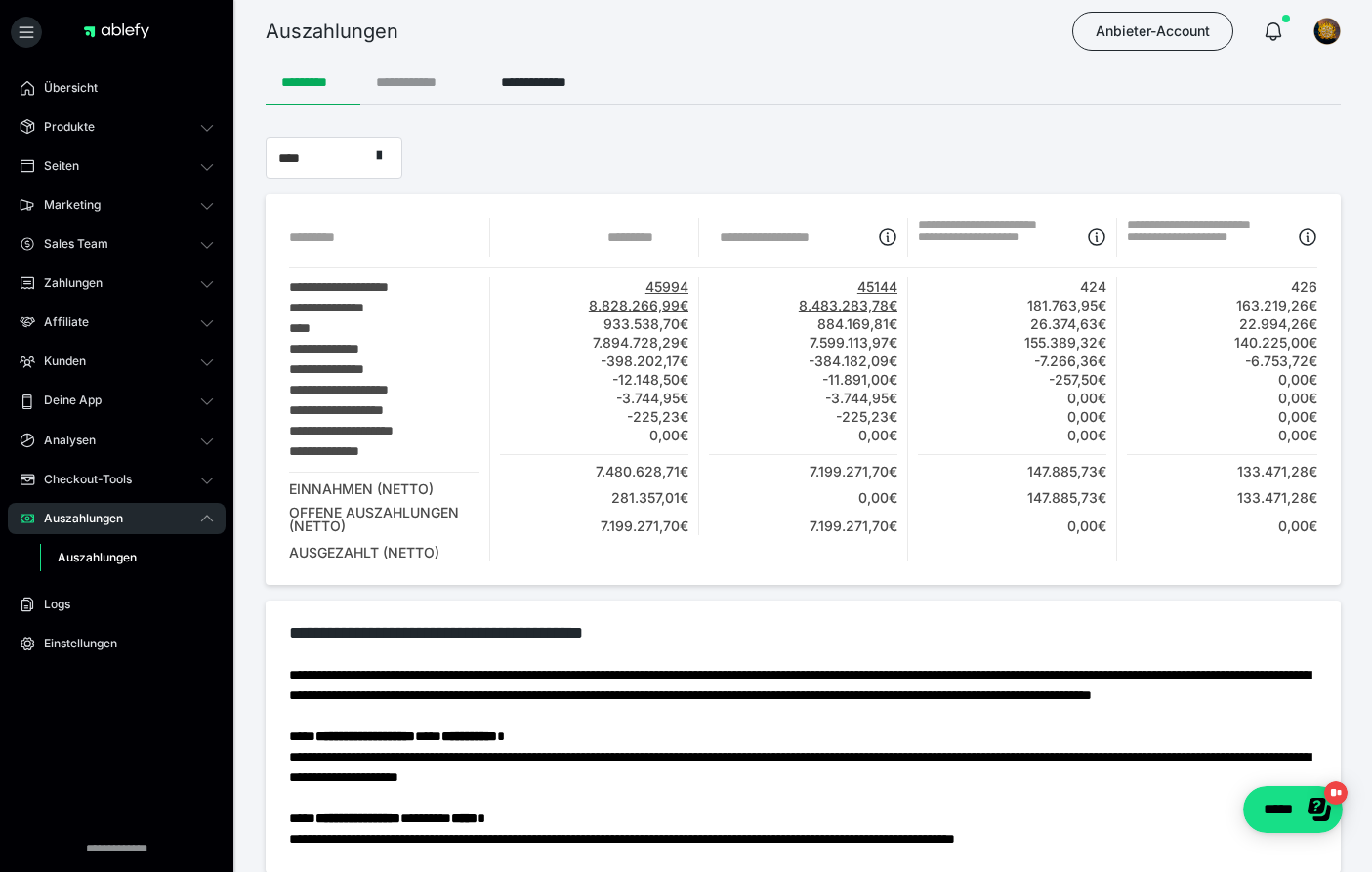 click on "**********" at bounding box center [423, 82] 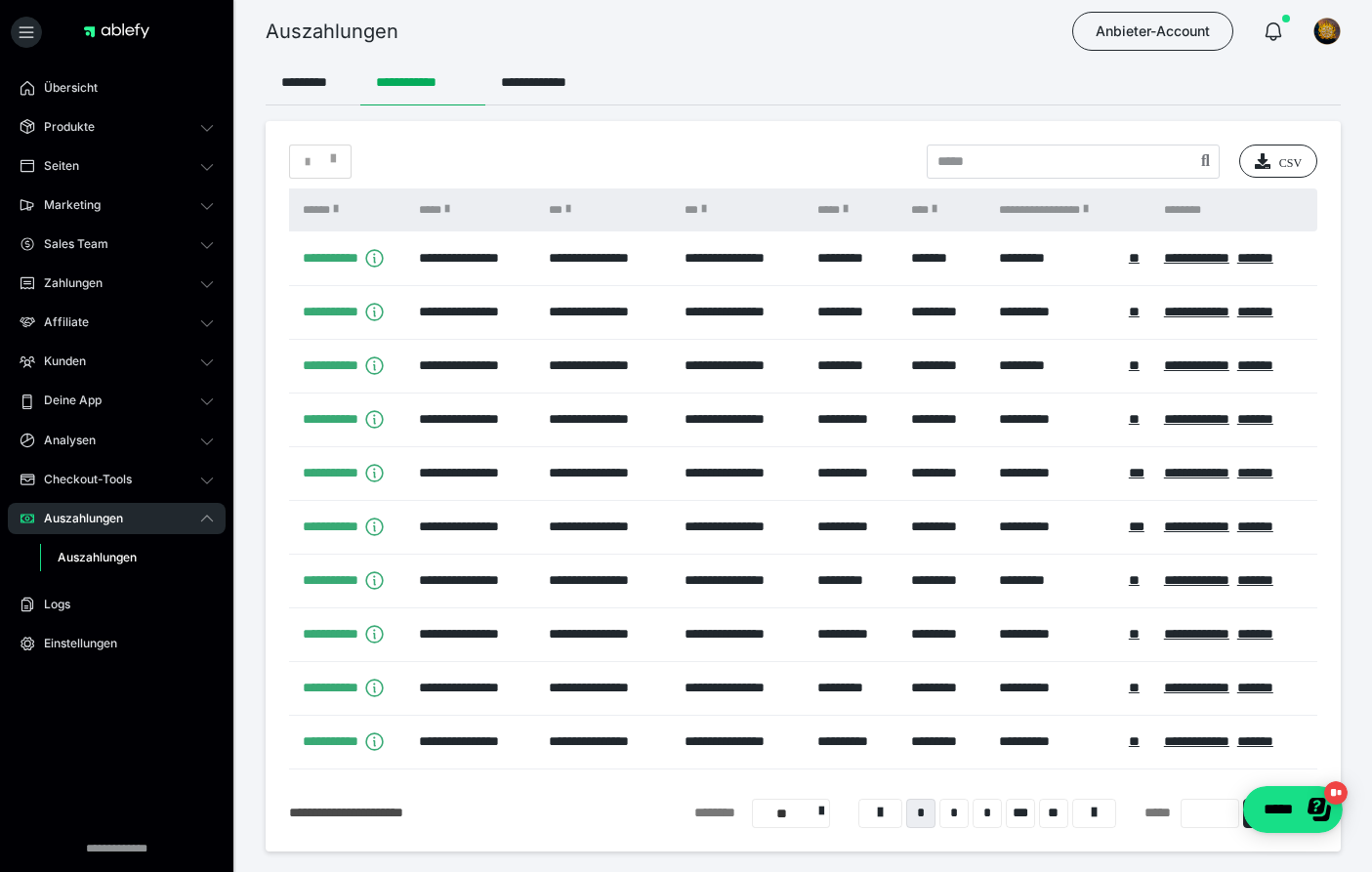 scroll, scrollTop: 0, scrollLeft: 238, axis: horizontal 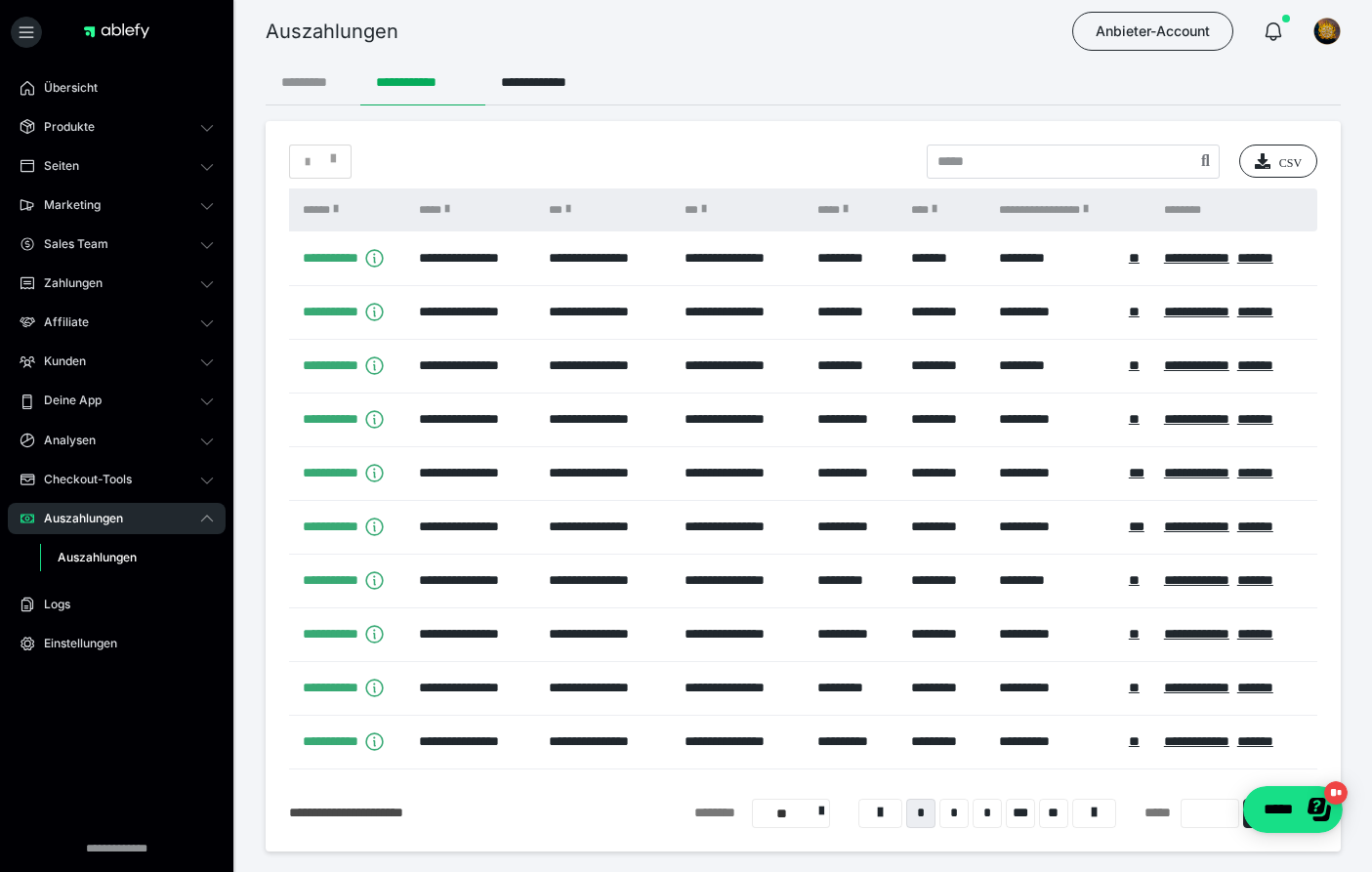 click on "*********" at bounding box center (312, 82) 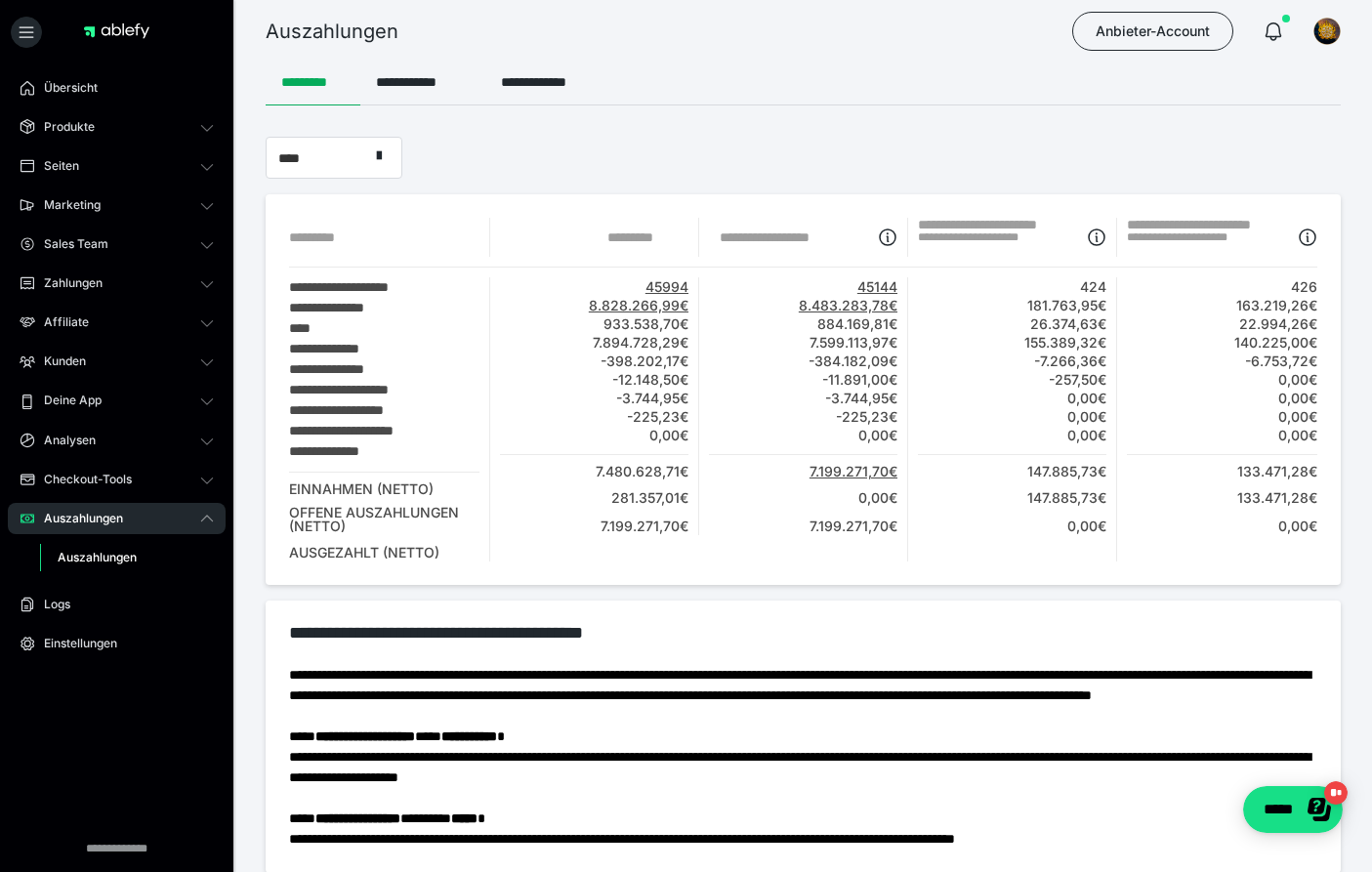 scroll, scrollTop: 0, scrollLeft: 0, axis: both 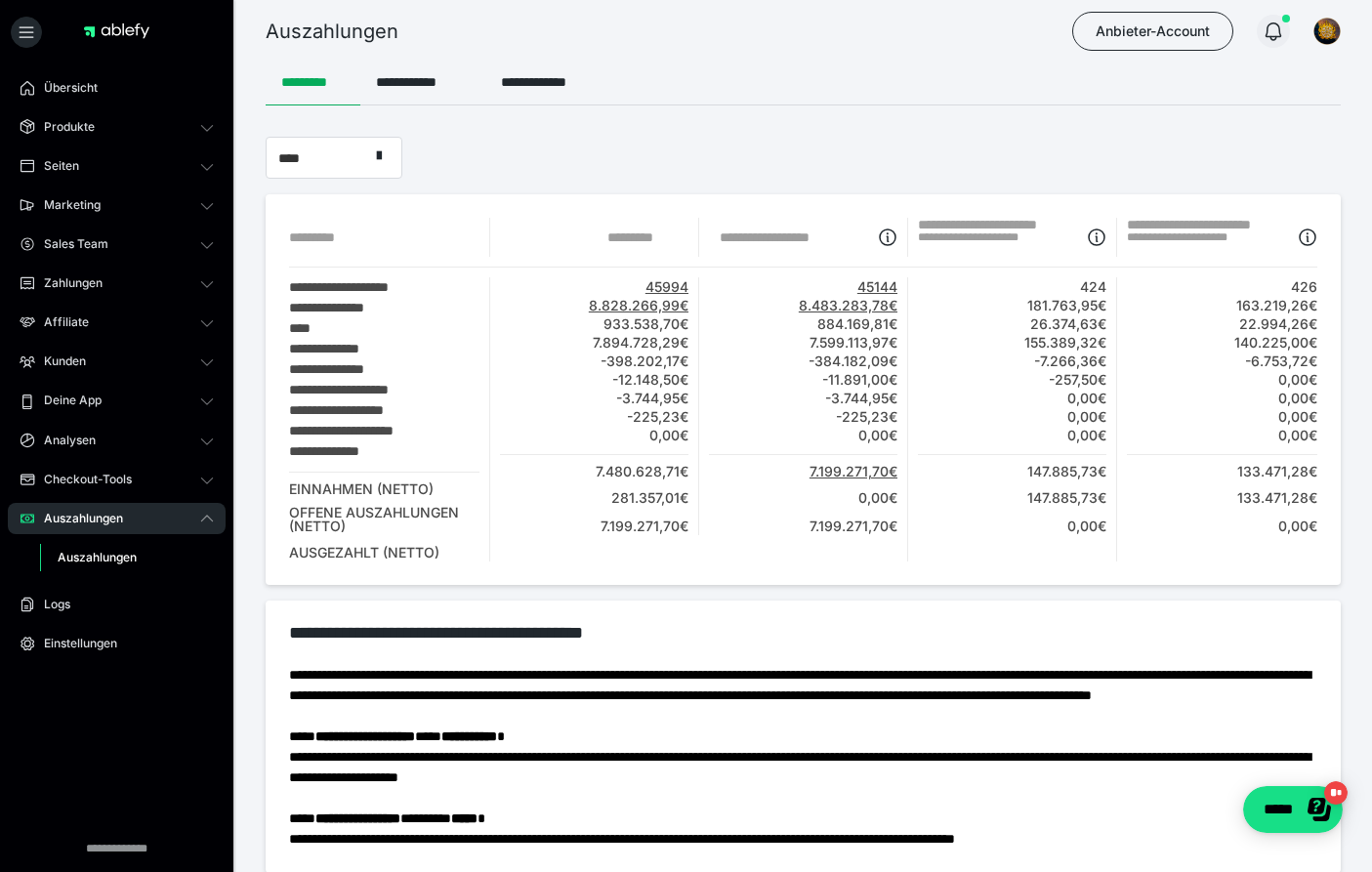 click 